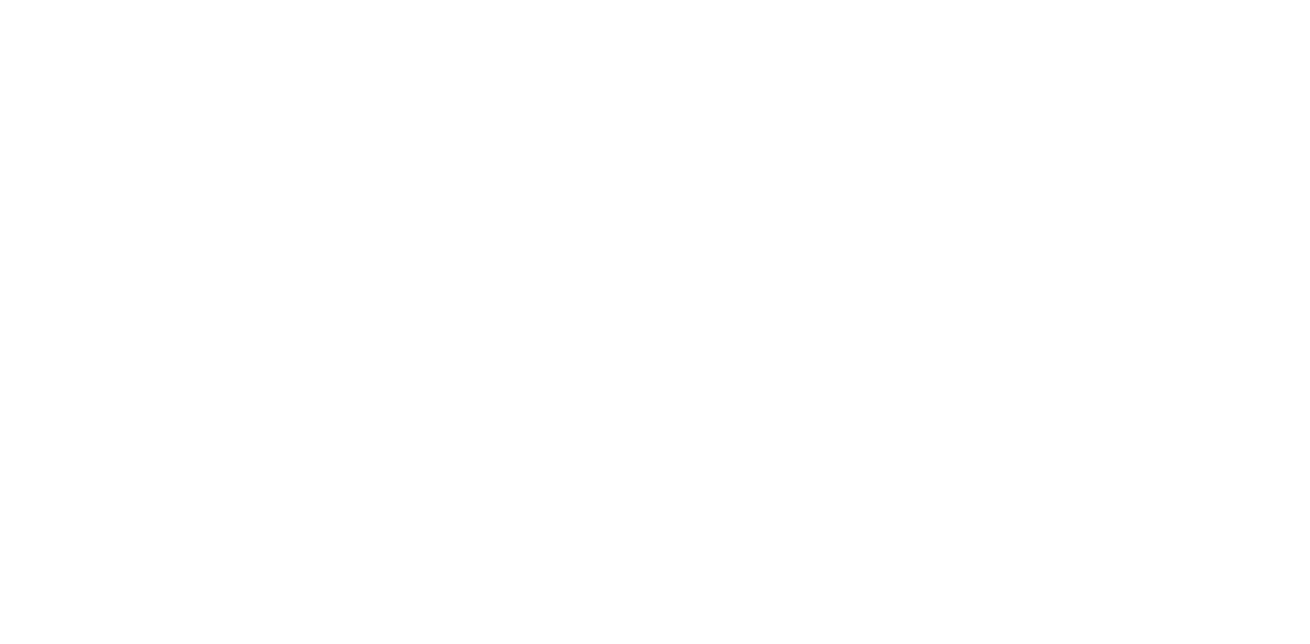 scroll, scrollTop: 0, scrollLeft: 0, axis: both 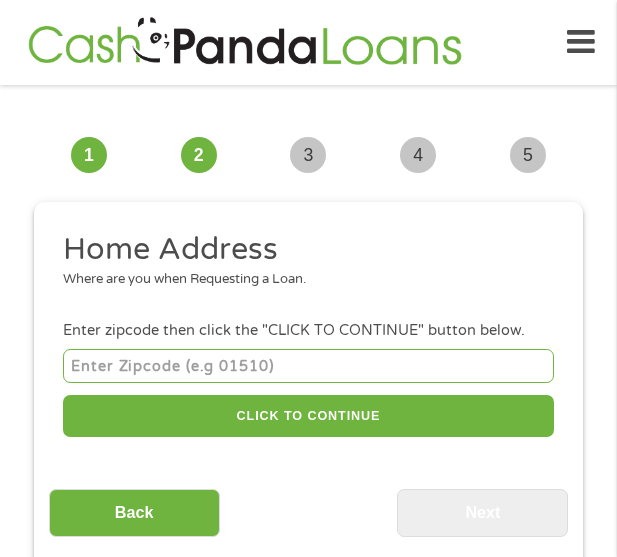 click at bounding box center (308, 365) 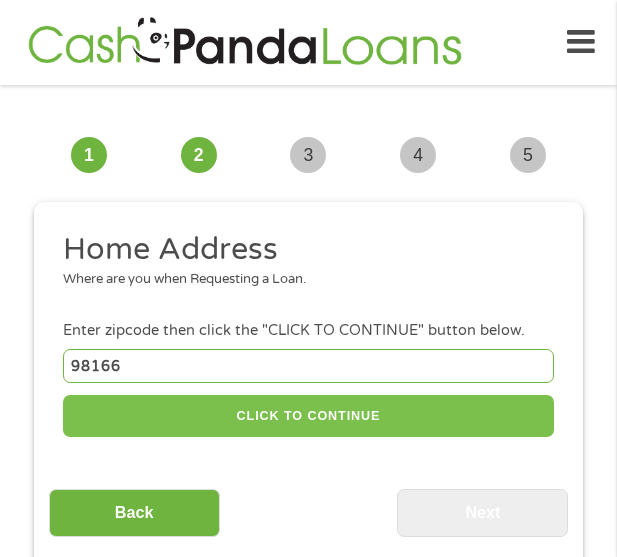 type on "98166" 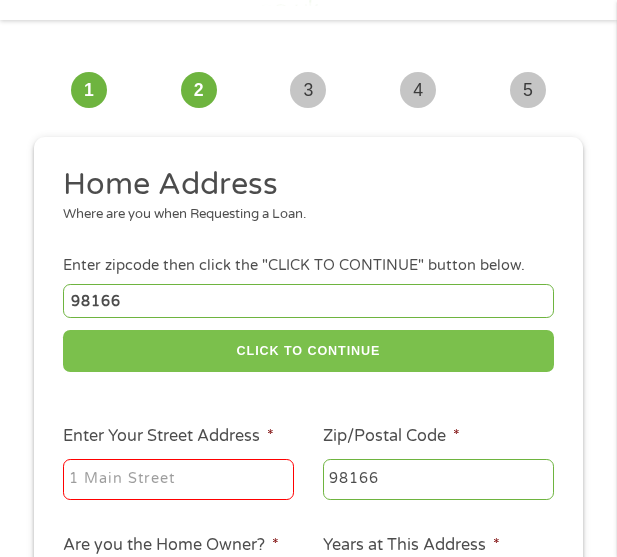 scroll, scrollTop: 100, scrollLeft: 0, axis: vertical 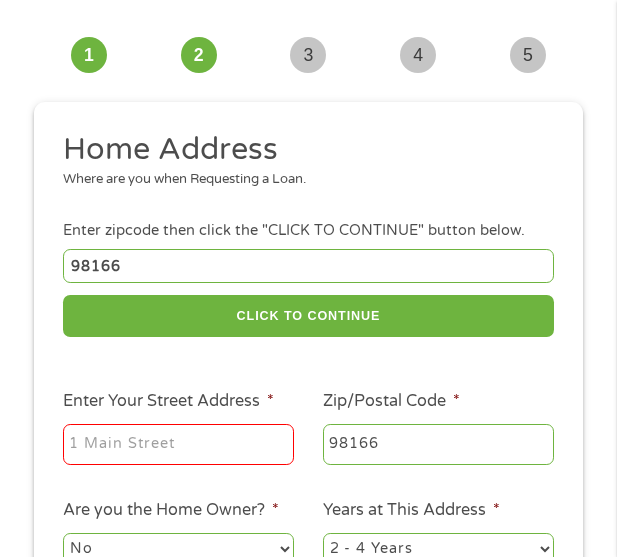 click on "Enter Your Street Address *" at bounding box center (178, 445) 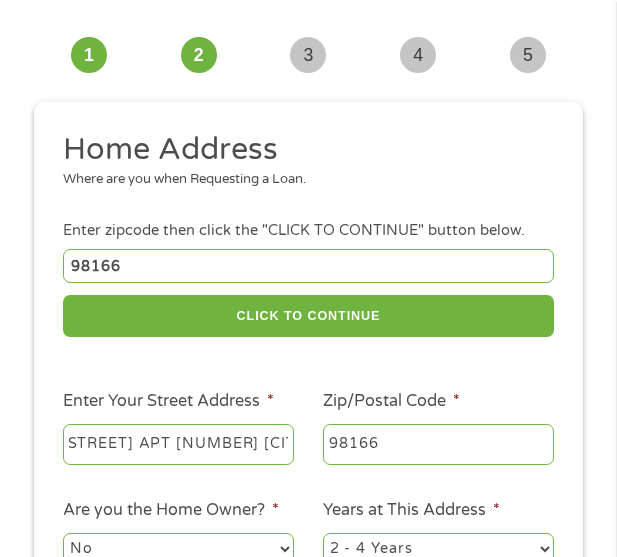 scroll, scrollTop: 0, scrollLeft: 116, axis: horizontal 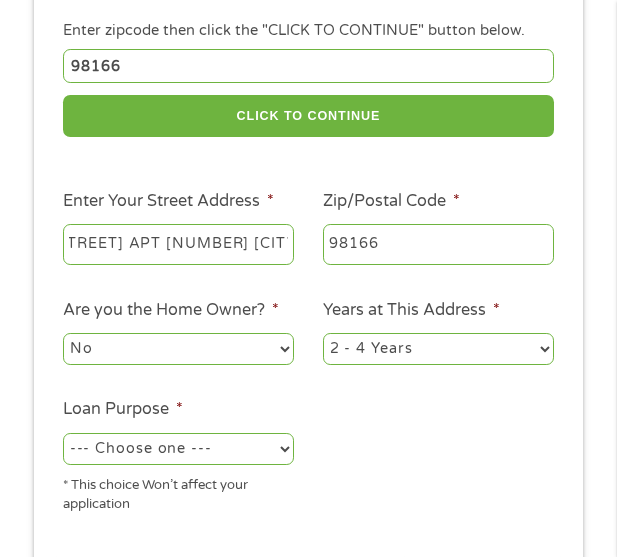 type on "[NUMBER] [STREET] APT [NUMBER] [CITY] [POSTAL_CODE]" 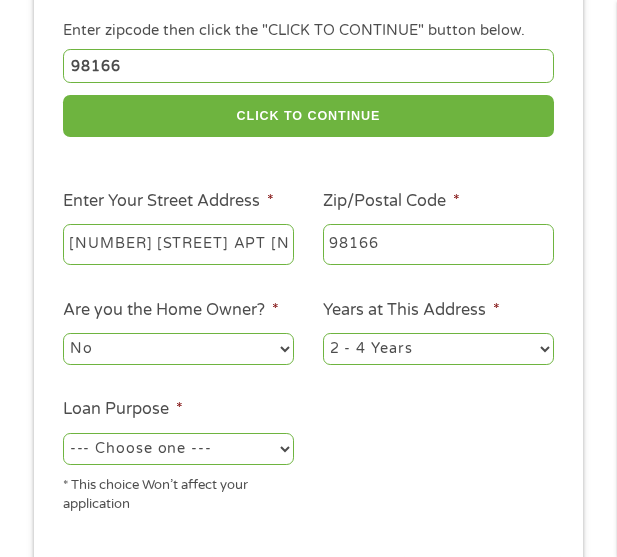 select on "yes" 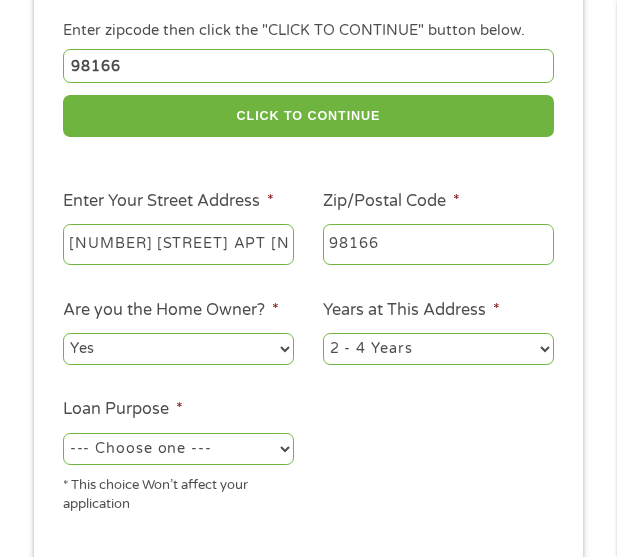 click on "No Yes" at bounding box center [178, 349] 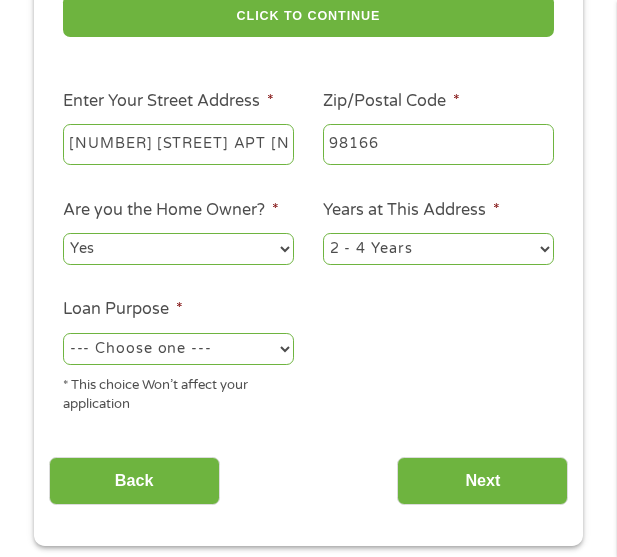 click on "1 Year or less 1 - 2 Years 2 - 4 Years Over 4 Years" at bounding box center [438, 249] 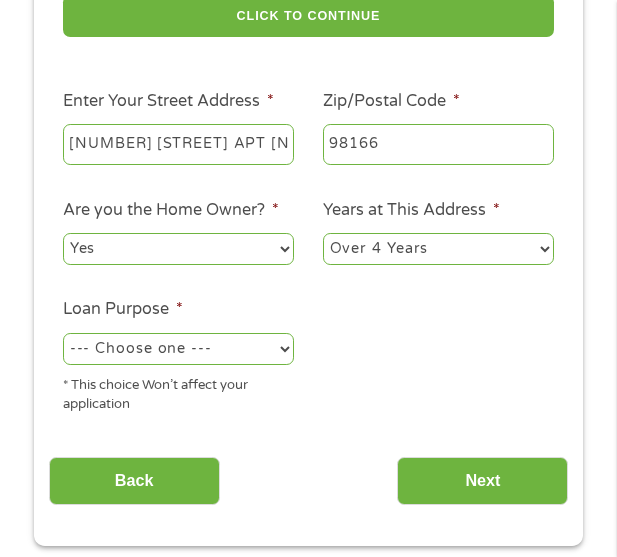 click on "1 Year or less 1 - 2 Years 2 - 4 Years Over 4 Years" at bounding box center [438, 249] 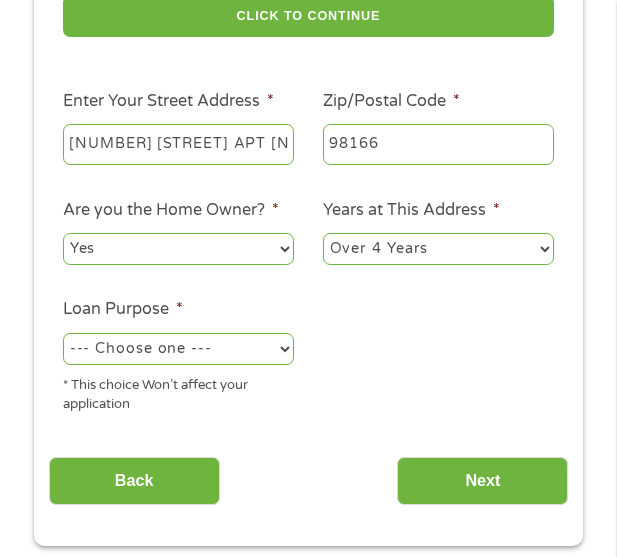 click on "--- Choose one --- Pay Bills Debt Consolidation Home Improvement Major Purchase Car Loan Short Term Cash Medical Expenses Other" at bounding box center [178, 349] 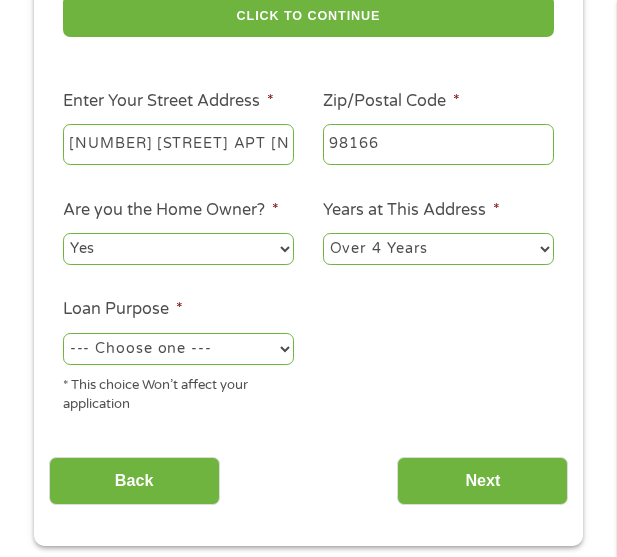 select on "other" 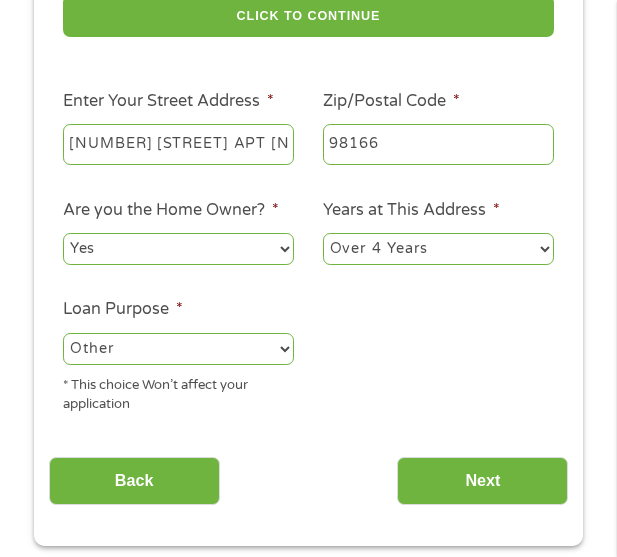 click on "--- Choose one --- Pay Bills Debt Consolidation Home Improvement Major Purchase Car Loan Short Term Cash Medical Expenses Other" at bounding box center [178, 349] 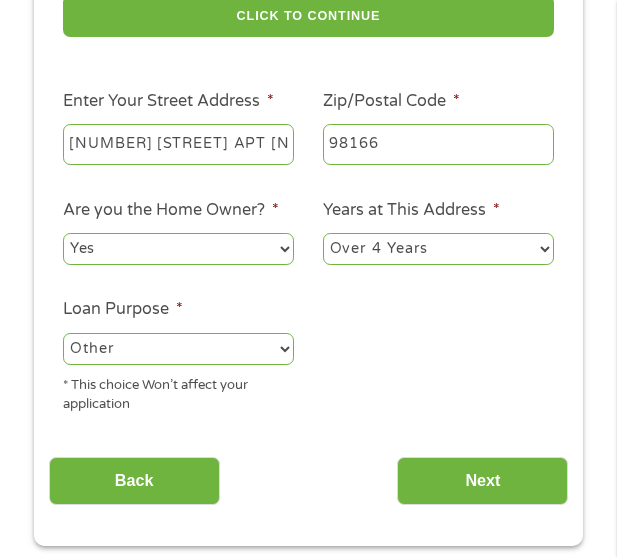 scroll, scrollTop: 500, scrollLeft: 0, axis: vertical 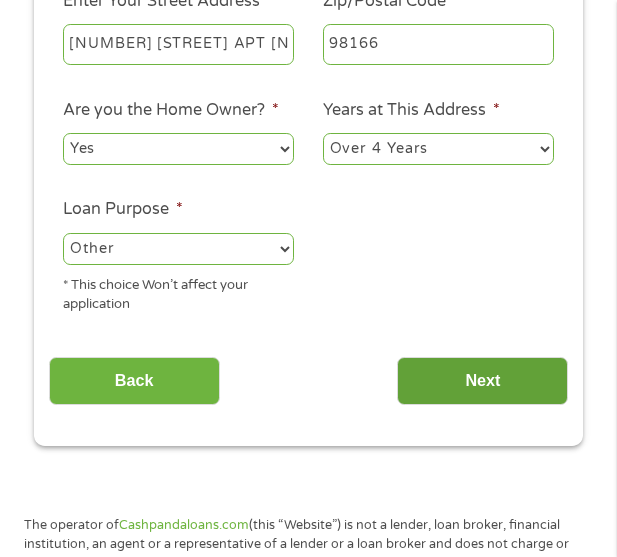 click on "Next" at bounding box center [482, 381] 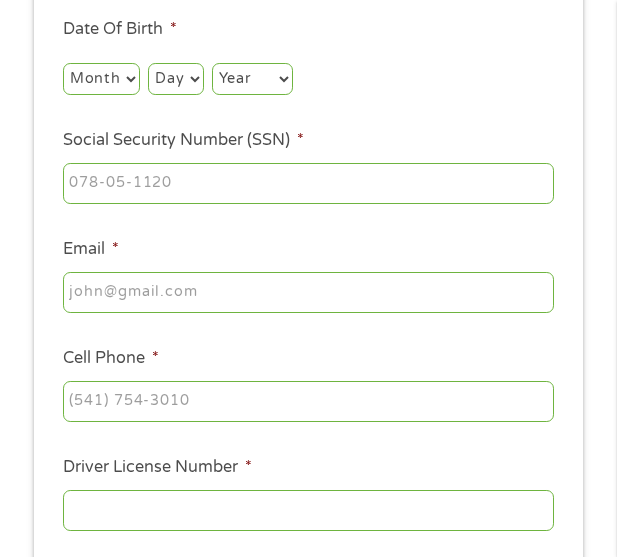scroll, scrollTop: 8, scrollLeft: 8, axis: both 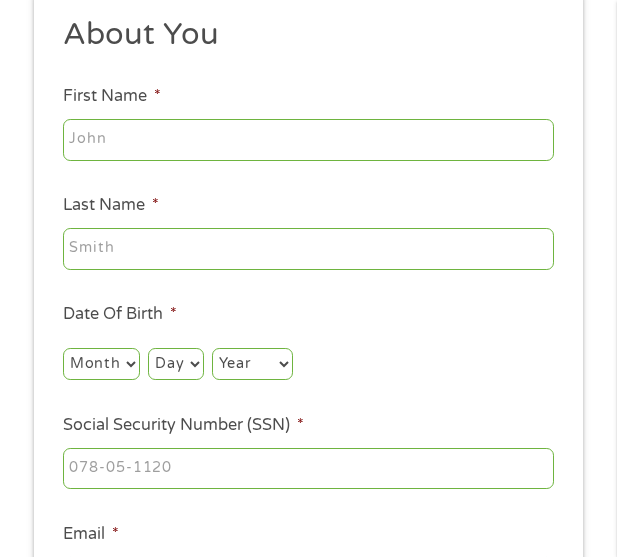 click on "First Name *" at bounding box center (308, 140) 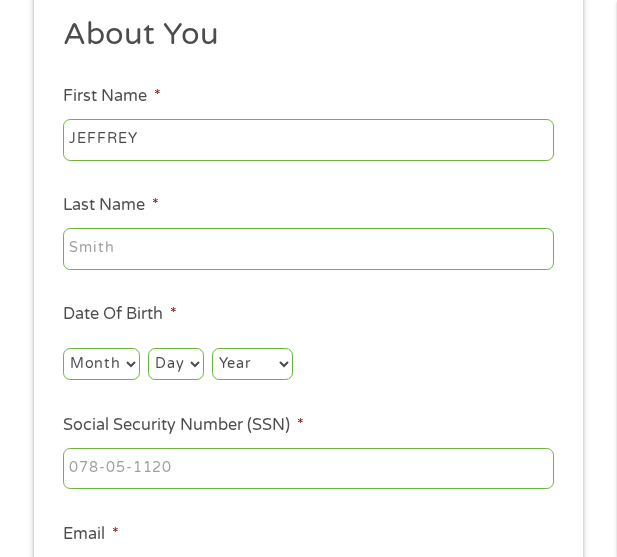 type on "JEFFREY" 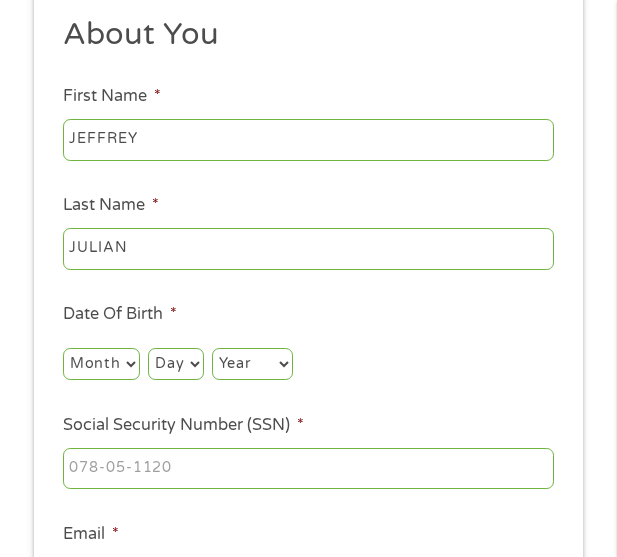 type on "JULIAN" 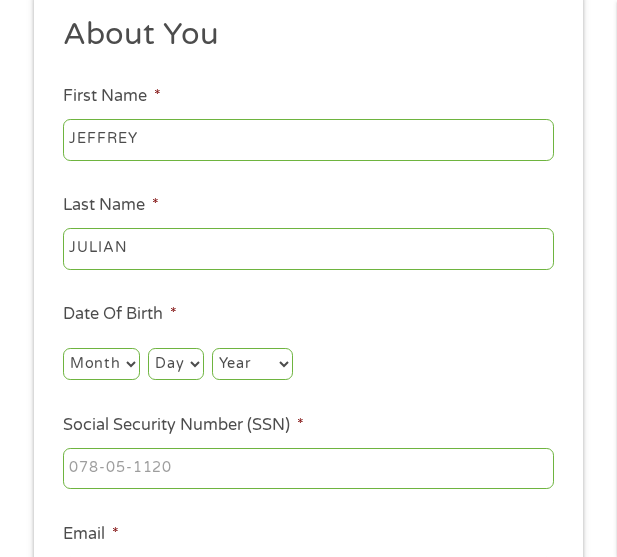 select on "1" 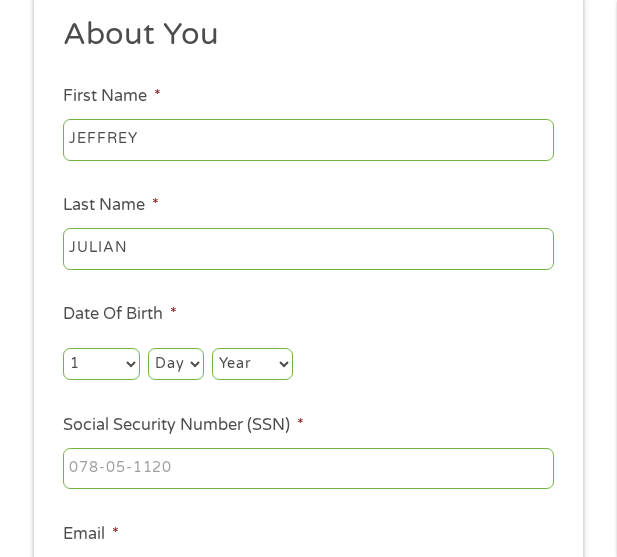 click on "Month 1 2 3 4 5 6 7 8 9 10 11 12" at bounding box center (101, 364) 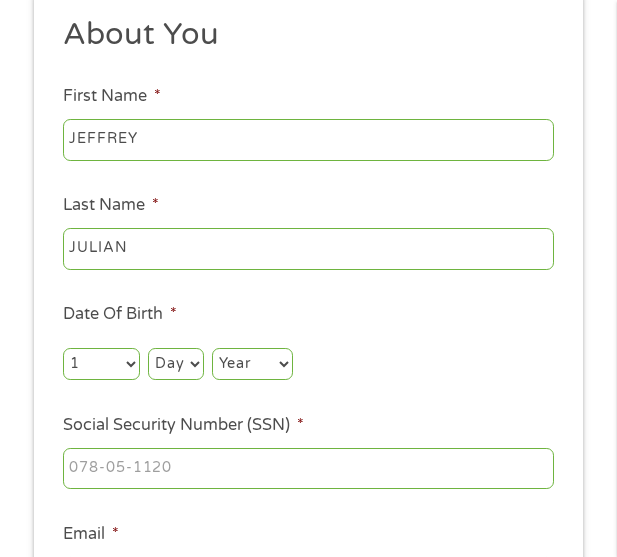 click on "Day 1 2 3 4 5 6 7 8 9 10 11 12 13 14 15 16 17 18 19 20 21 22 23 24 25 26 27 28 29 30 31" at bounding box center (175, 364) 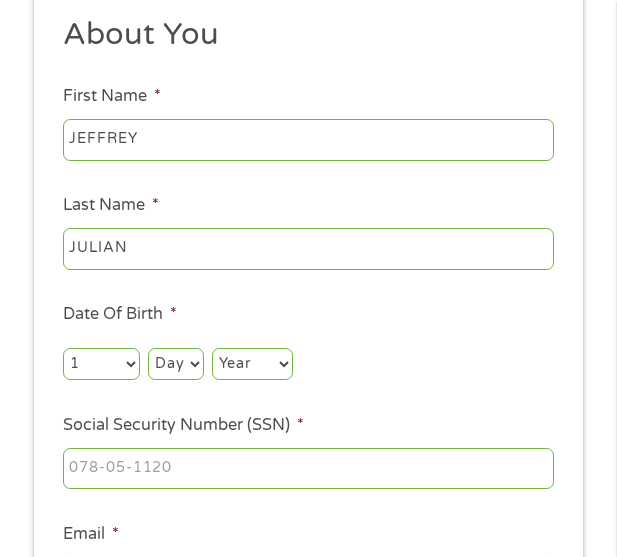 select on "31" 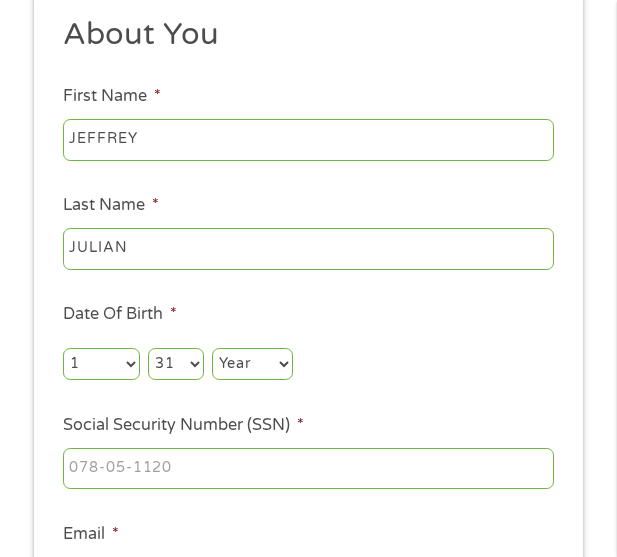click on "Day 1 2 3 4 5 6 7 8 9 10 11 12 13 14 15 16 17 18 19 20 21 22 23 24 25 26 27 28 29 30 31" at bounding box center [175, 364] 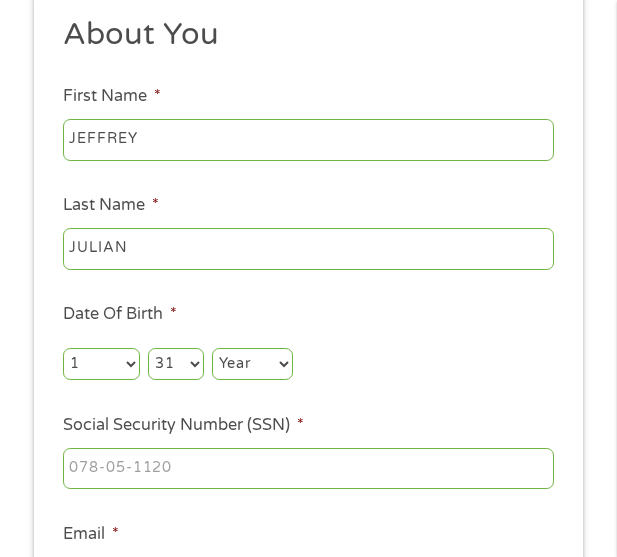 click on "Year 2007 2006 2005 2004 2003 2002 2001 2000 1999 1998 1997 1996 1995 1994 1993 1992 1991 1990 1989 1988 1987 1986 1985 1984 1983 1982 1981 1980 1979 1978 1977 1976 1975 1974 1973 1972 1971 1970 1969 1968 1967 1966 1965 1964 1963 1962 1961 1960 1959 1958 1957 1956 1955 1954 1953 1952 1951 1950 1949 1948 1947 1946 1945 1944 1943 1942 1941 1940 1939 1938 1937 1936 1935 1934 1933 1932 1931 1930 1929 1928 1927 1926 1925 1924 1923 1922 1921 1920" at bounding box center (252, 364) 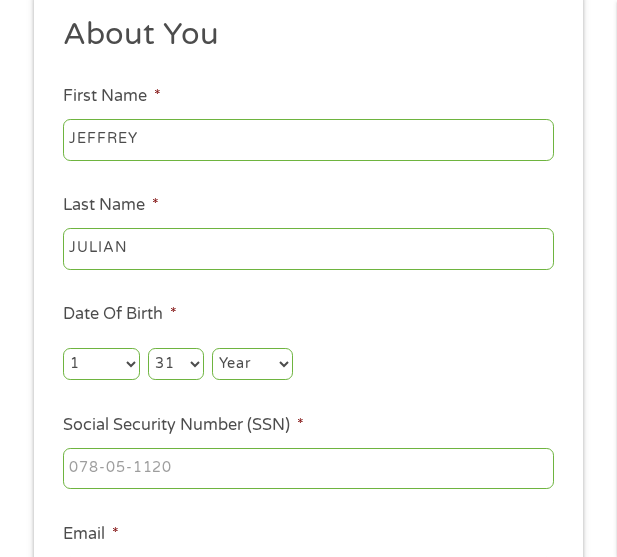 select on "1985" 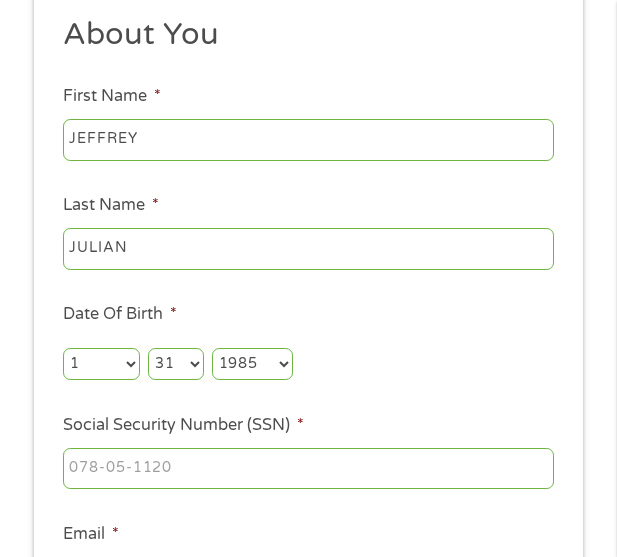 click on "Year 2007 2006 2005 2004 2003 2002 2001 2000 1999 1998 1997 1996 1995 1994 1993 1992 1991 1990 1989 1988 1987 1986 1985 1984 1983 1982 1981 1980 1979 1978 1977 1976 1975 1974 1973 1972 1971 1970 1969 1968 1967 1966 1965 1964 1963 1962 1961 1960 1959 1958 1957 1956 1955 1954 1953 1952 1951 1950 1949 1948 1947 1946 1945 1944 1943 1942 1941 1940 1939 1938 1937 1936 1935 1934 1933 1932 1931 1930 1929 1928 1927 1926 1925 1924 1923 1922 1921 1920" at bounding box center (252, 364) 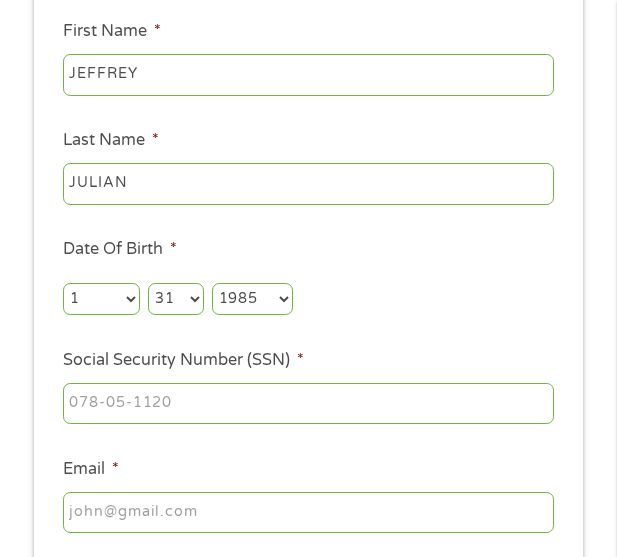 scroll, scrollTop: 315, scrollLeft: 0, axis: vertical 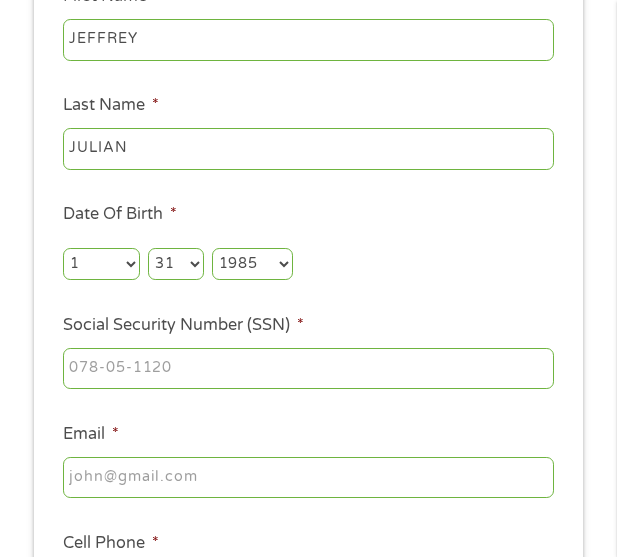 click at bounding box center [308, 368] 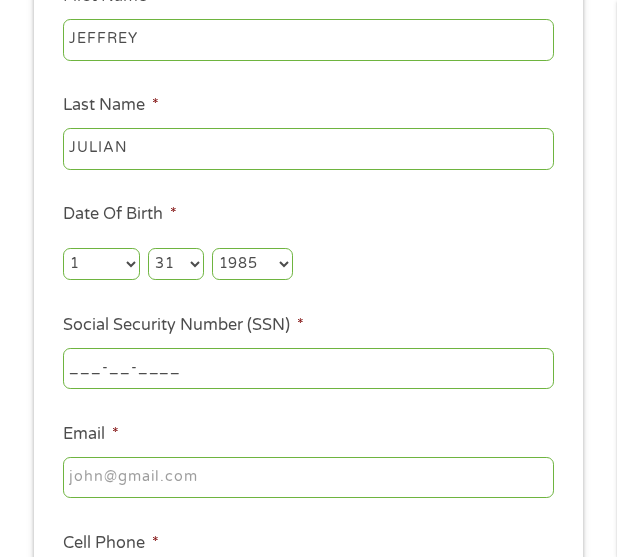 click on "___-__-____" at bounding box center [308, 369] 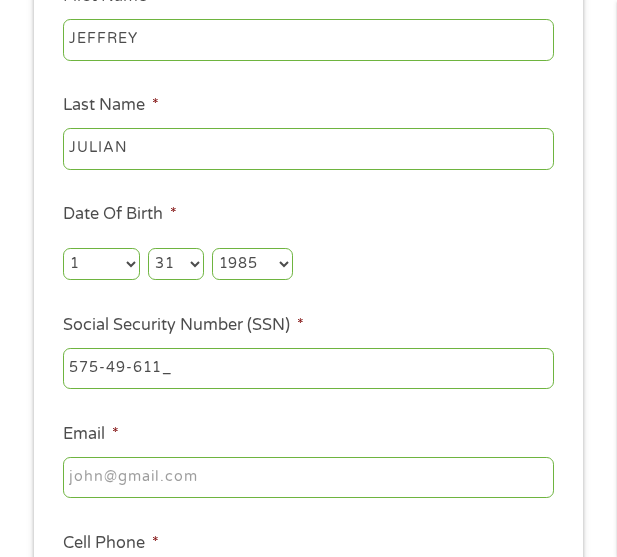type on "575-49-6119" 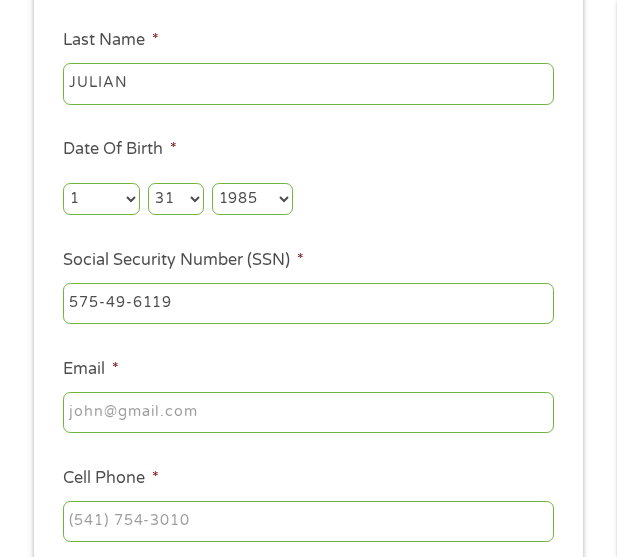 scroll, scrollTop: 415, scrollLeft: 0, axis: vertical 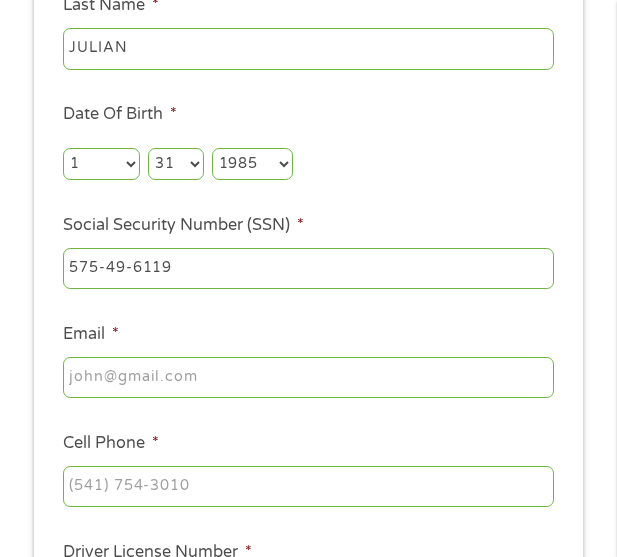 click on "Email *" at bounding box center [308, 378] 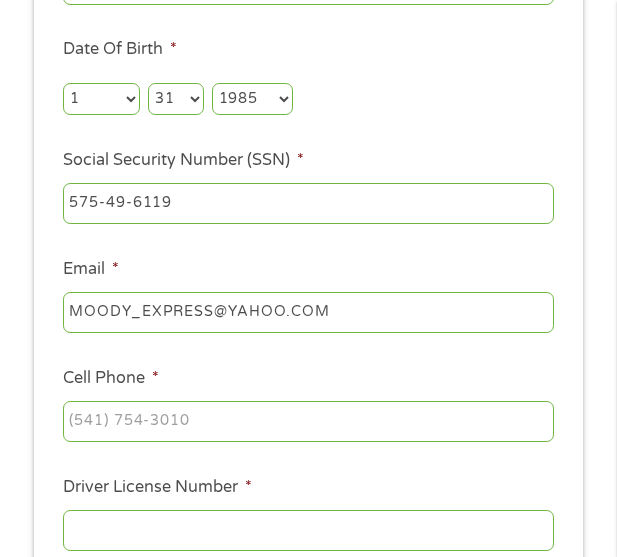 scroll, scrollTop: 515, scrollLeft: 0, axis: vertical 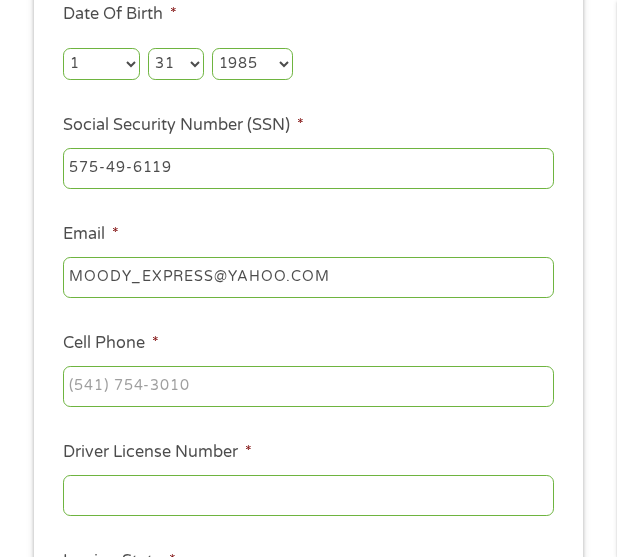 type on "MOODY_EXPRESS@YAHOO.COM" 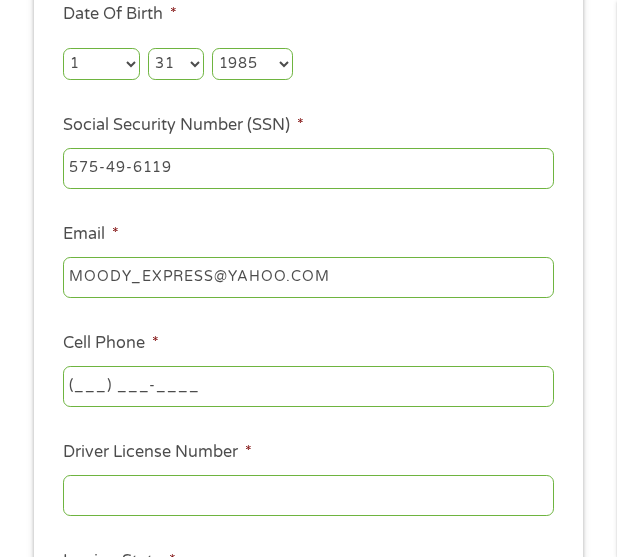 click on "(___) ___-____" at bounding box center [308, 387] 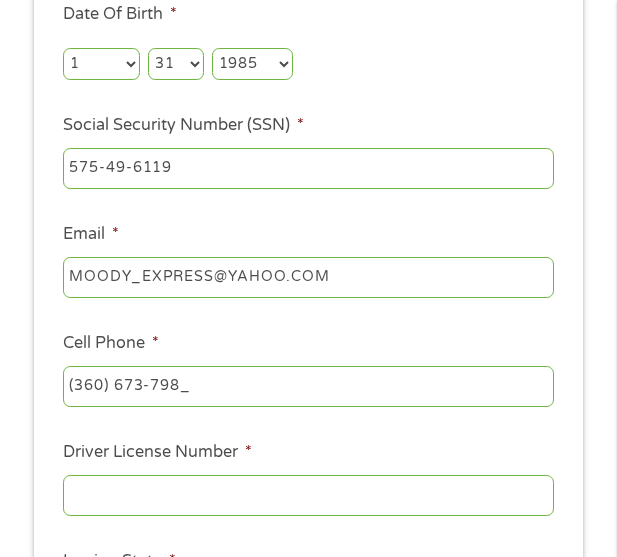 type on "(360) 673-7989" 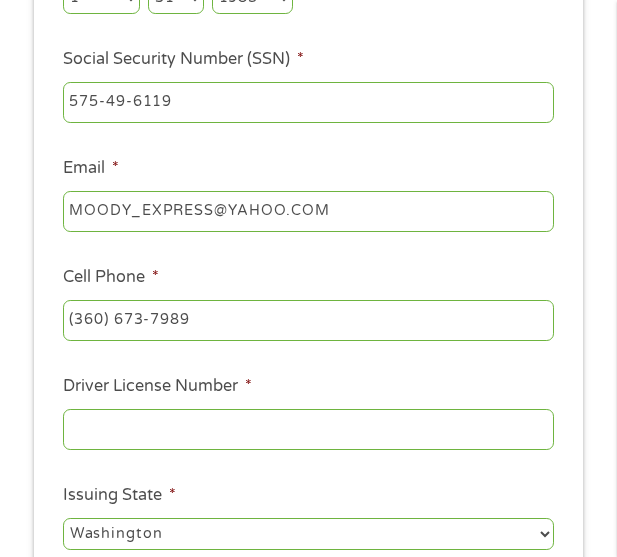 scroll, scrollTop: 715, scrollLeft: 0, axis: vertical 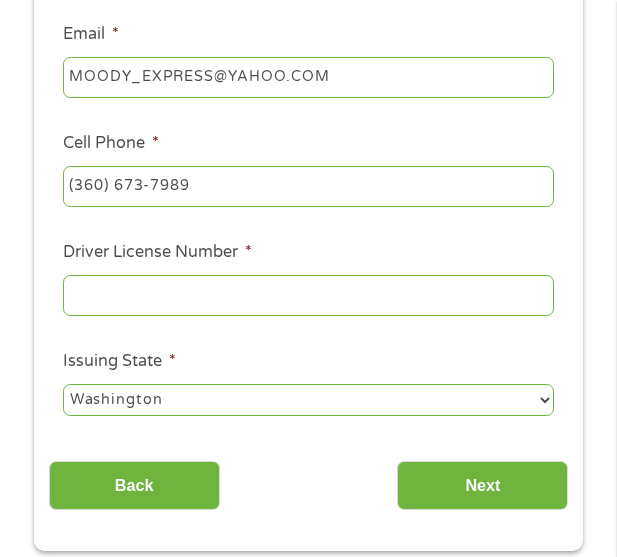 click on "Driver License Number *" at bounding box center (308, 296) 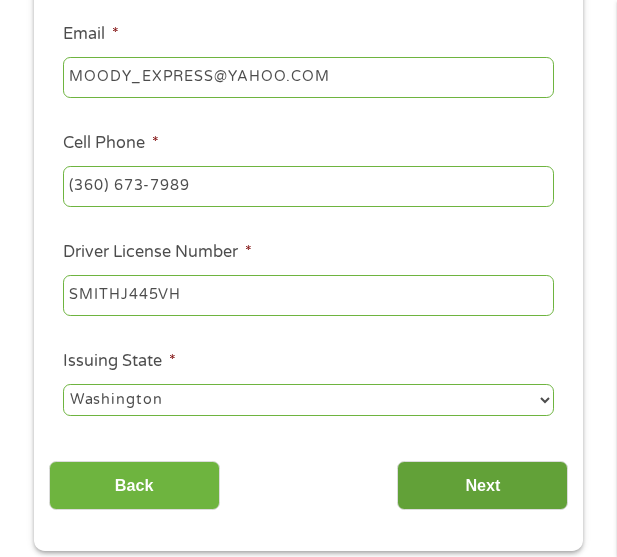 type on "SMITHJ445VH" 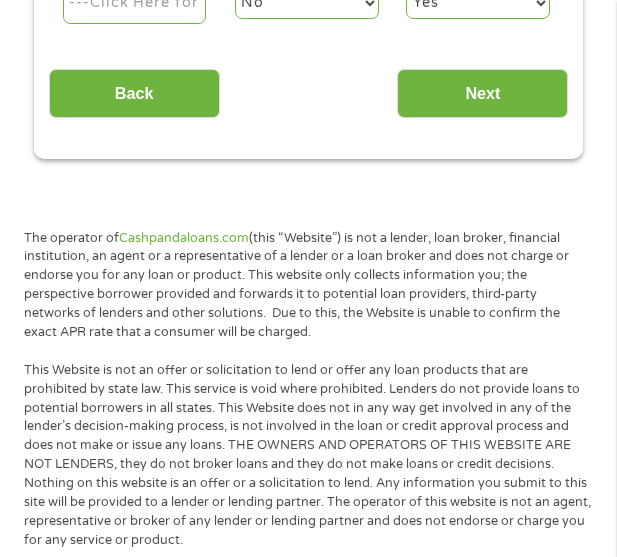 scroll, scrollTop: 8, scrollLeft: 8, axis: both 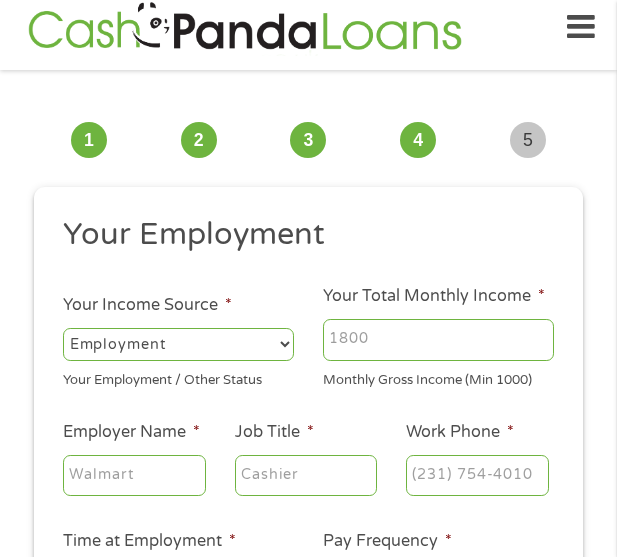 click on "Your Total Monthly Income *" at bounding box center [438, 340] 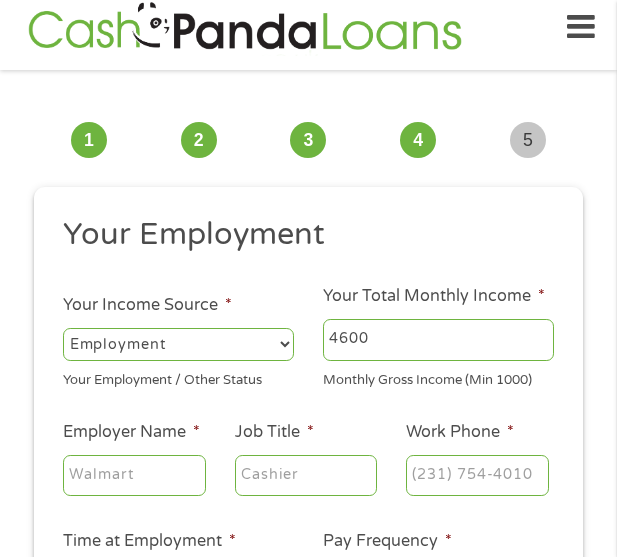 type on "4600" 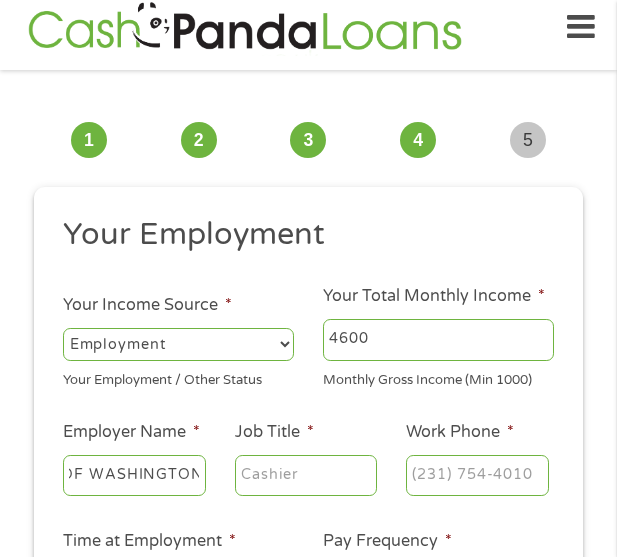 scroll, scrollTop: 0, scrollLeft: 127, axis: horizontal 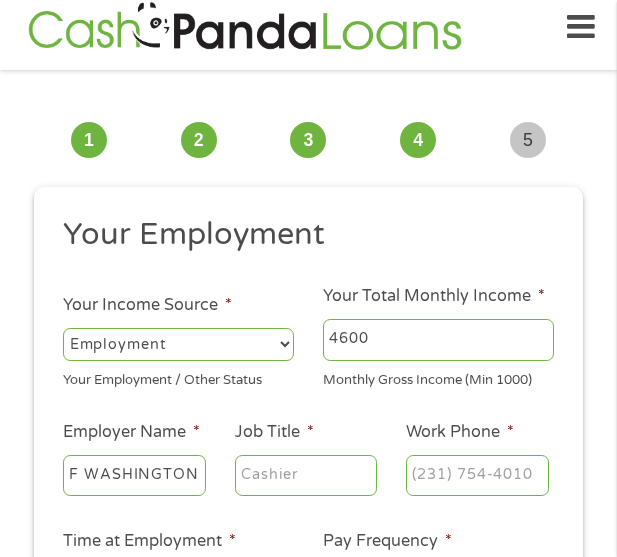 type on "UNIVERSITY OF WASHINGTON" 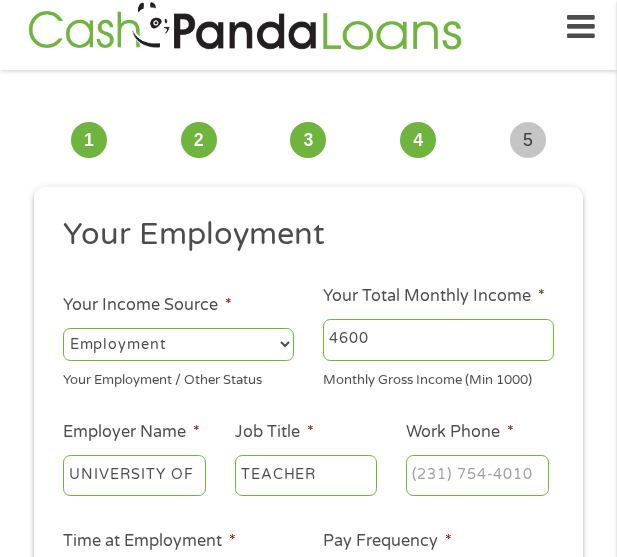 type on "TEACHER" 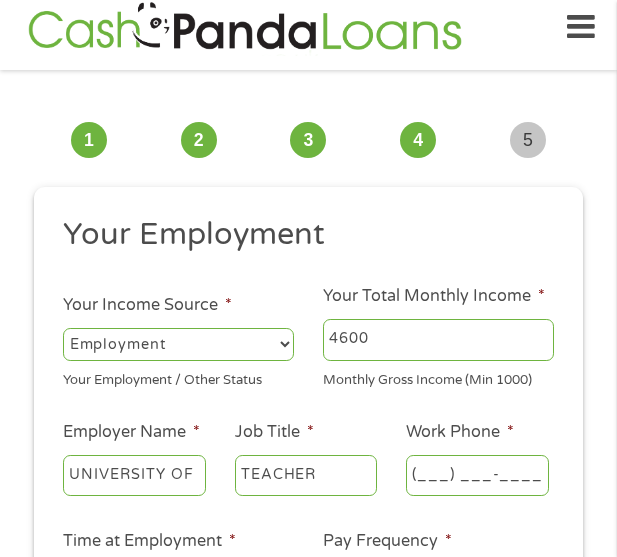 click on "(___) ___-____" at bounding box center (477, 476) 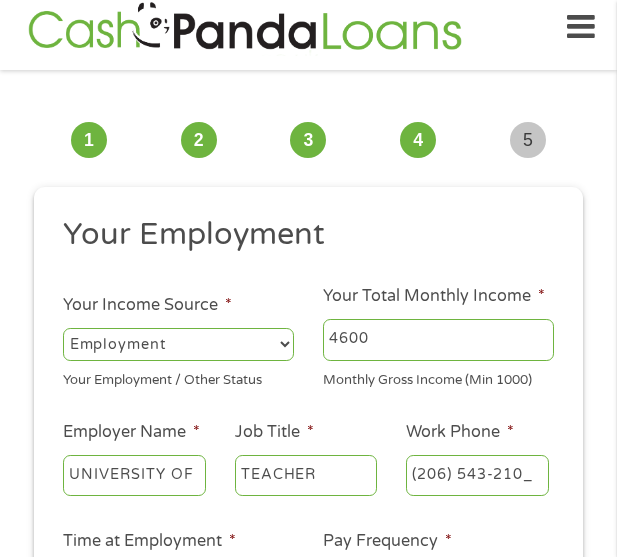type on "(206) 543-2100" 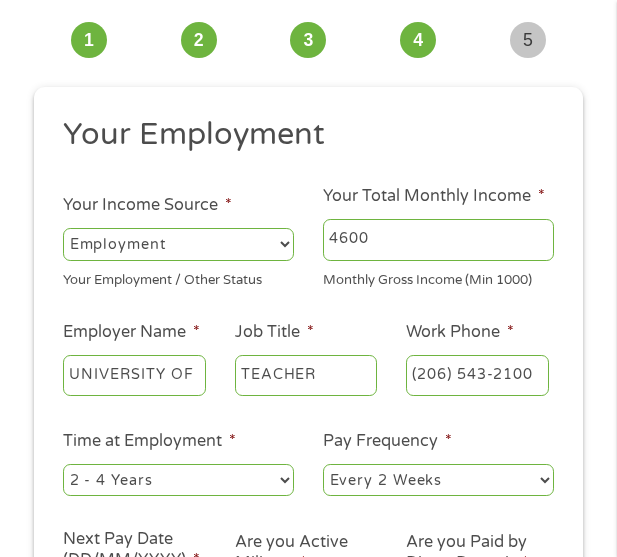 scroll, scrollTop: 315, scrollLeft: 0, axis: vertical 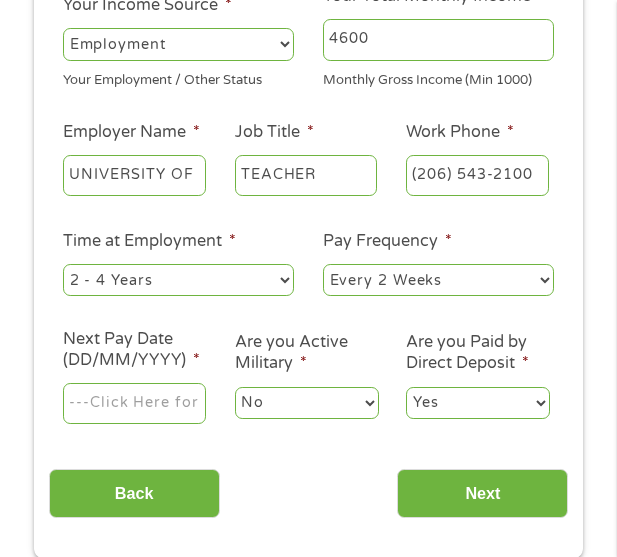 click on "--- Choose one --- 1 Year or less 1 - 2 Years 2 - 4 Years Over 4 Years" at bounding box center (178, 280) 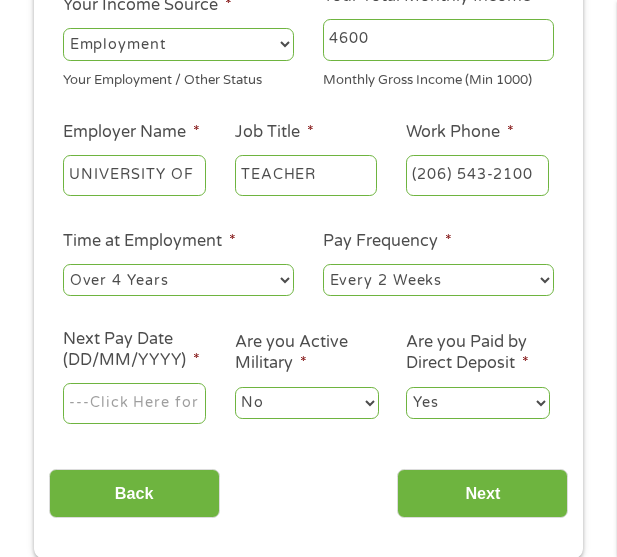 click on "--- Choose one --- 1 Year or less 1 - 2 Years 2 - 4 Years Over 4 Years" at bounding box center [178, 280] 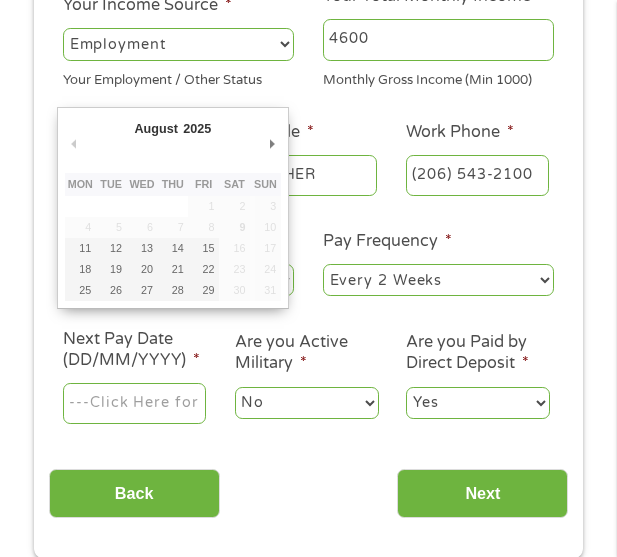 click on "Next Pay Date (DD/MM/YYYY) *" at bounding box center (134, 404) 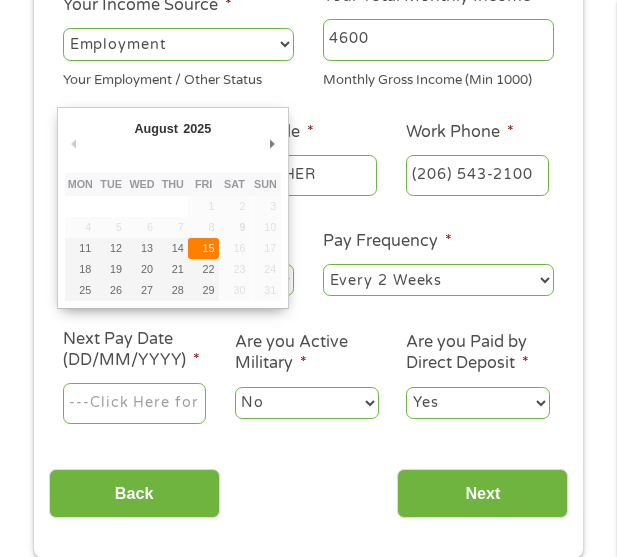 type on "15/08/2025" 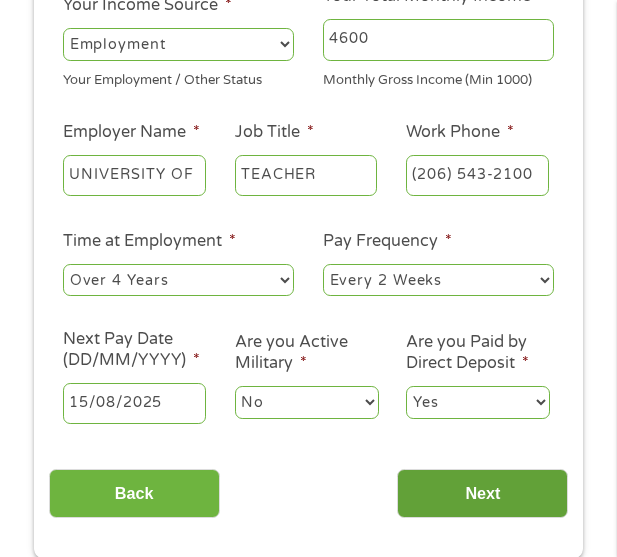 click on "Next" at bounding box center (482, 493) 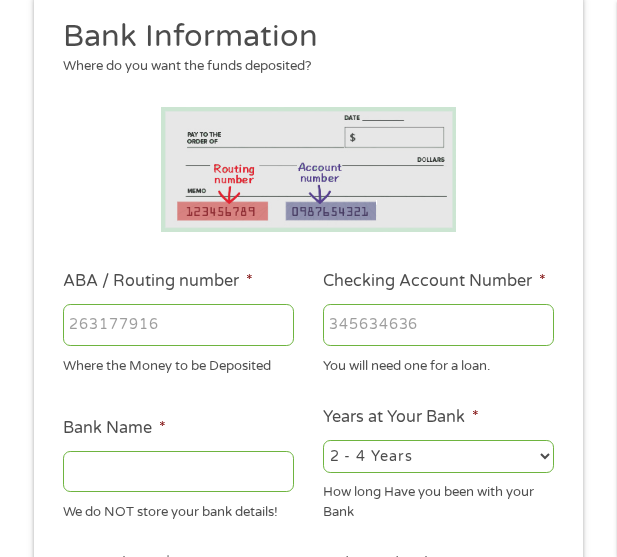 scroll, scrollTop: 8, scrollLeft: 8, axis: both 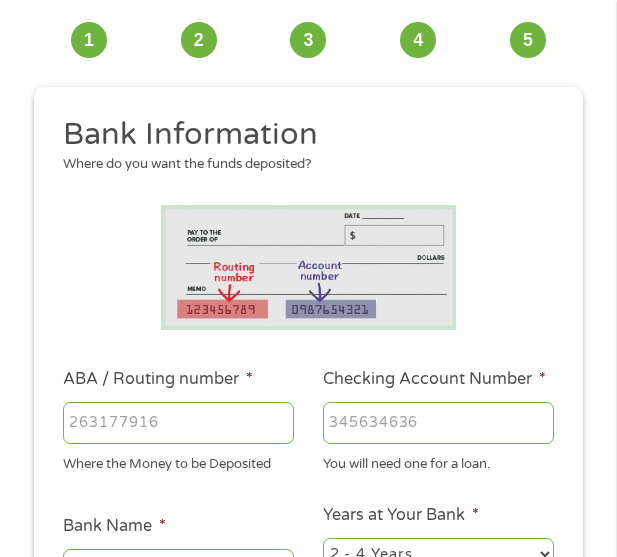 click on "ABA / Routing number *" at bounding box center (178, 423) 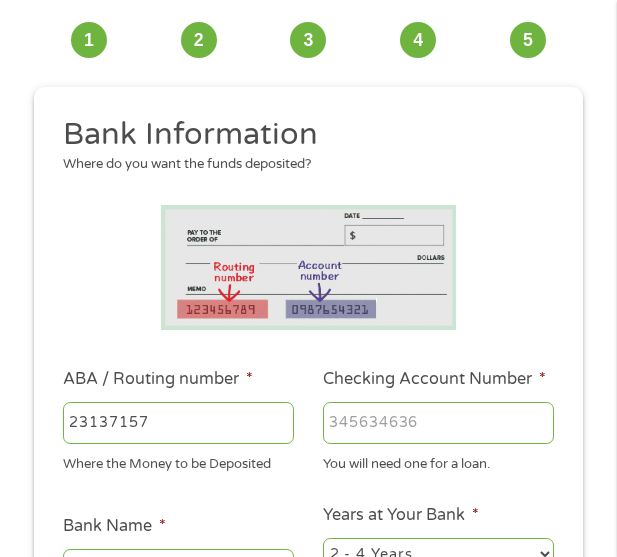 type on "231371579" 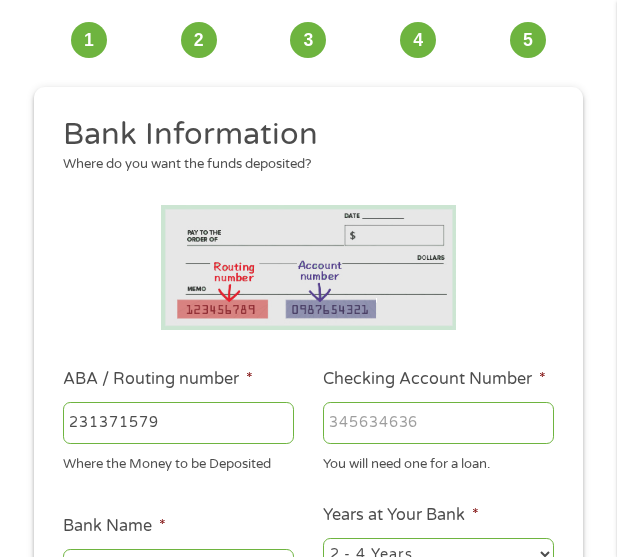 type on "PNC BANK NA" 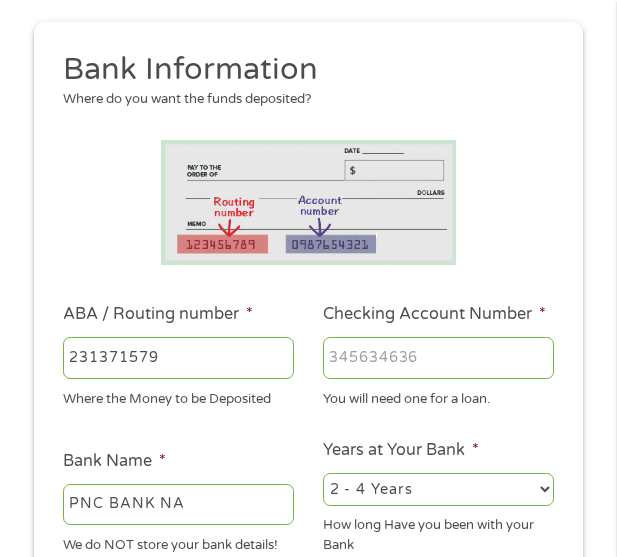 scroll, scrollTop: 215, scrollLeft: 0, axis: vertical 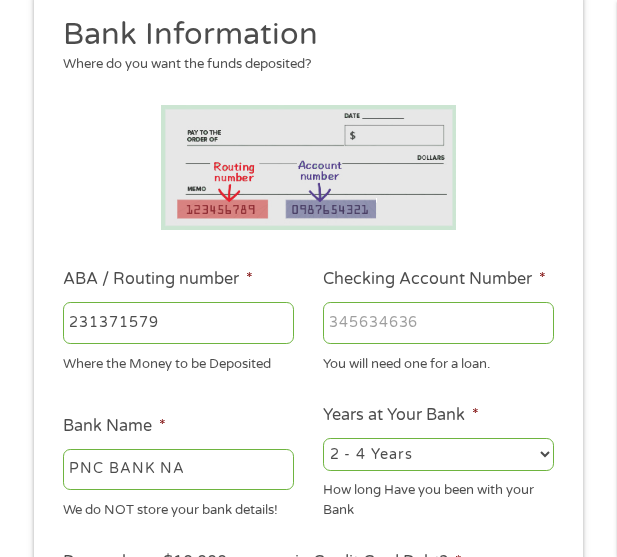 type on "231371579" 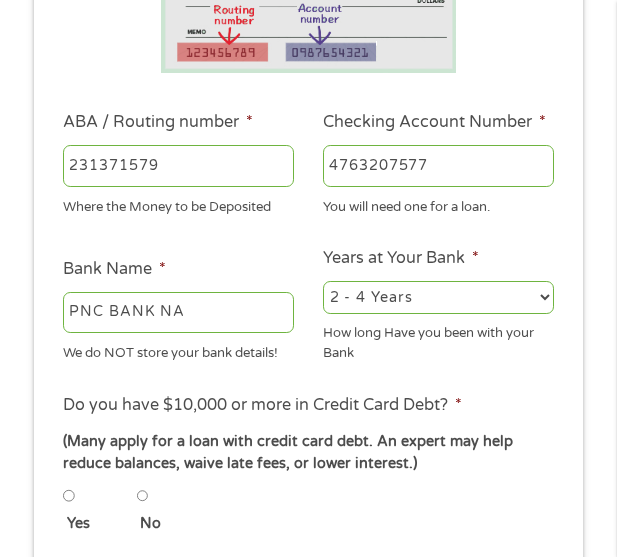 scroll, scrollTop: 515, scrollLeft: 0, axis: vertical 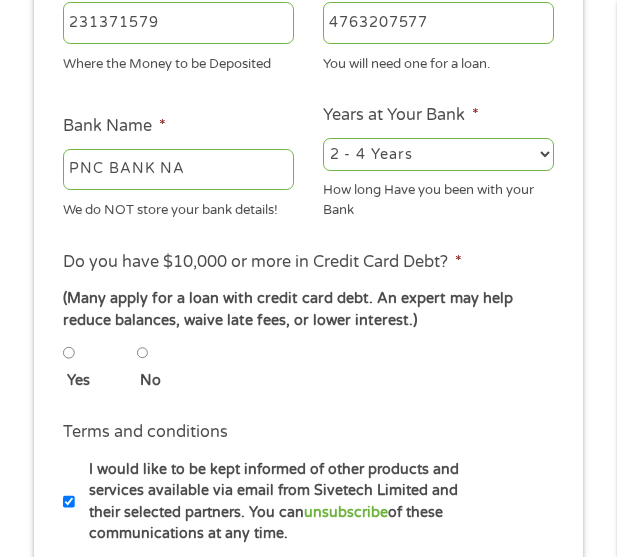type on "4763207577" 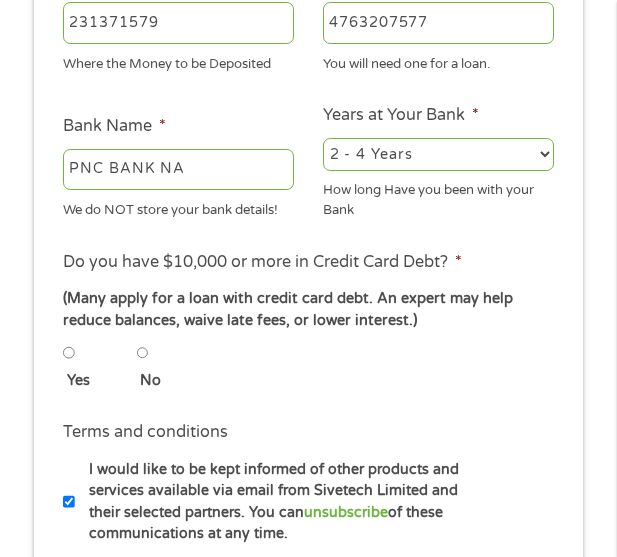 click on "2 - 4 Years 6 - 12 Months 1 - 2 Years Over 4 Years" at bounding box center [438, 154] 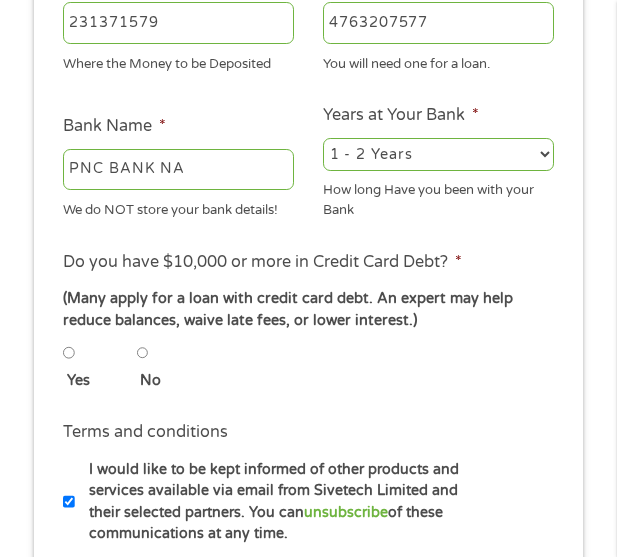 click on "2 - 4 Years 6 - 12 Months 1 - 2 Years Over 4 Years" at bounding box center (438, 154) 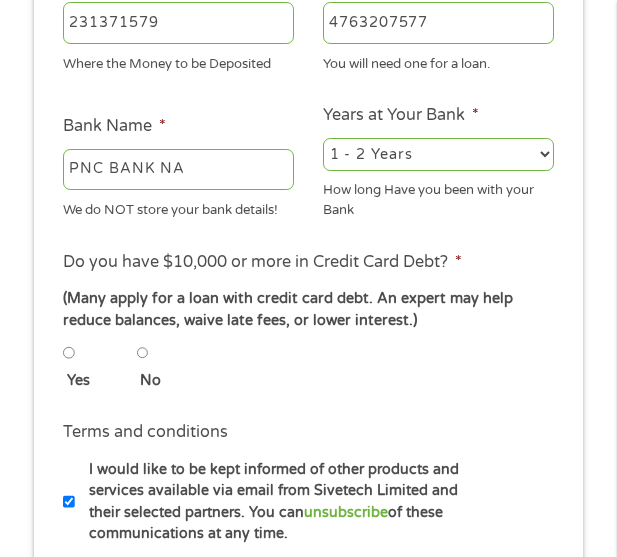 select on "48months" 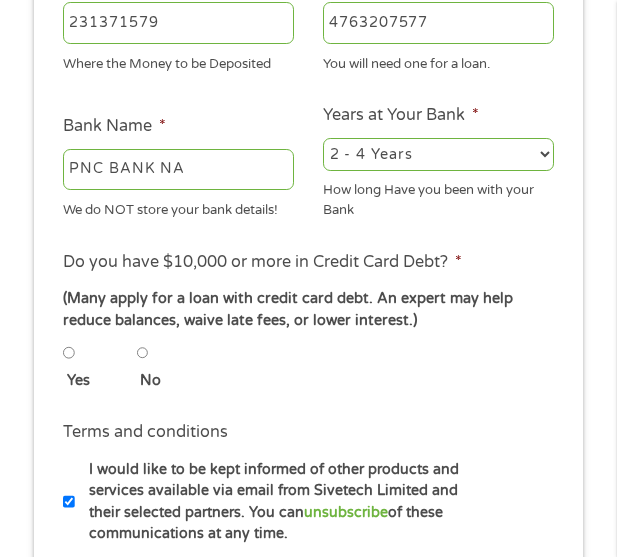click on "2 - 4 Years 6 - 12 Months 1 - 2 Years Over 4 Years" at bounding box center (438, 154) 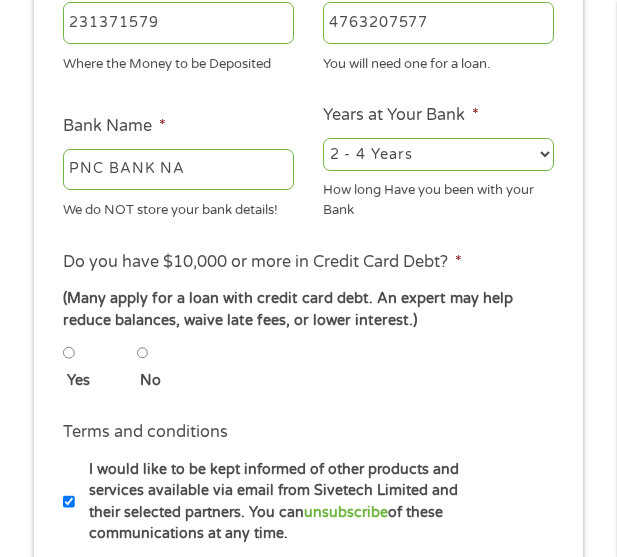 click on "No" at bounding box center [143, 353] 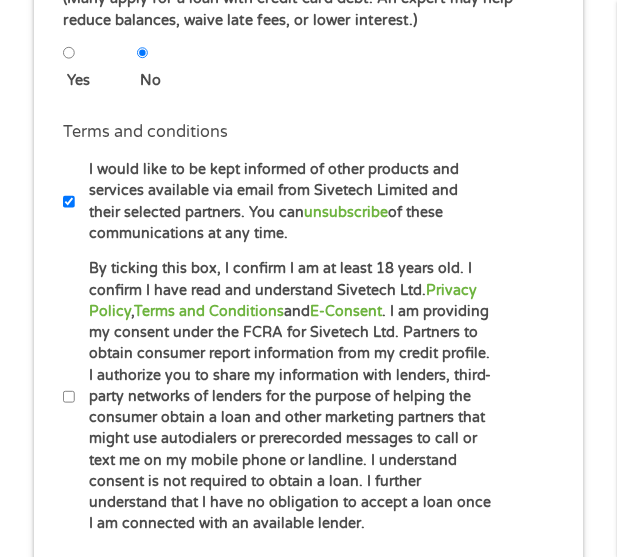 click on "By ticking this box, I confirm I am at least 18 years old. I confirm I have read and understand Sivetech Ltd.  Privacy Policy ,  Terms and Conditions  and  E-Consent . I am providing my consent under the FCRA for Sivetech Ltd. Partners to obtain consumer report information from my credit profile. I authorize you to share my information with lenders, third-party networks of lenders for the purpose of helping the consumer obtain a loan and other marketing partners that might use autodialers or prerecorded messages to call or text me on my mobile phone or landline. I understand consent is not required to obtain a loan. I further understand that I have no obligation to accept a loan once I am connected with an available lender." at bounding box center (283, 396) 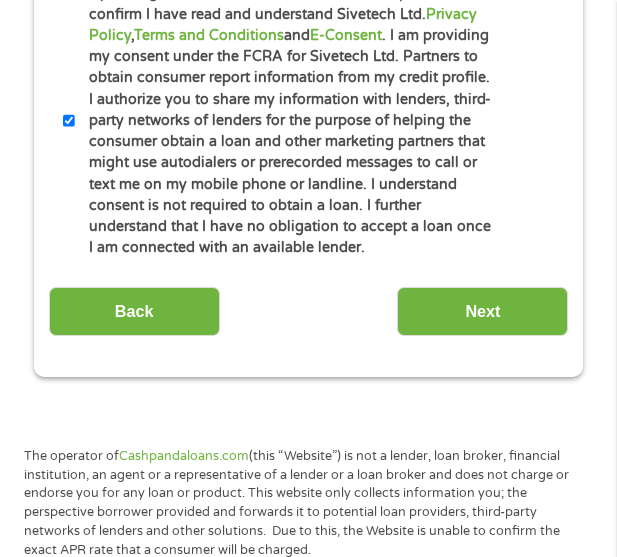 scroll, scrollTop: 1115, scrollLeft: 0, axis: vertical 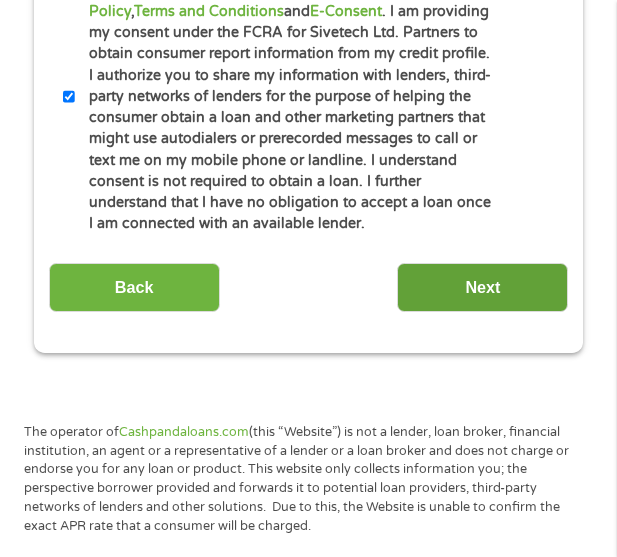 click on "Next" at bounding box center (482, 287) 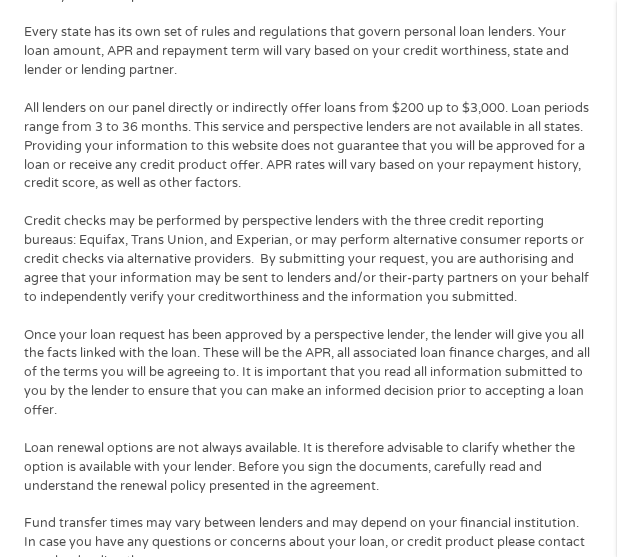 scroll, scrollTop: 8, scrollLeft: 8, axis: both 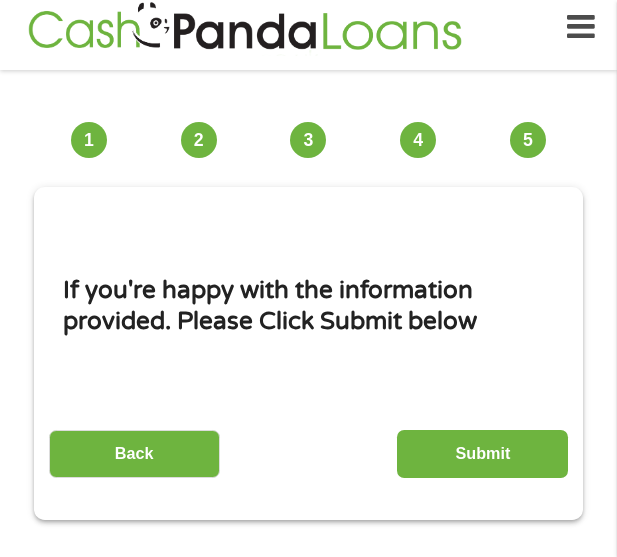 click on "Submit" at bounding box center [482, 454] 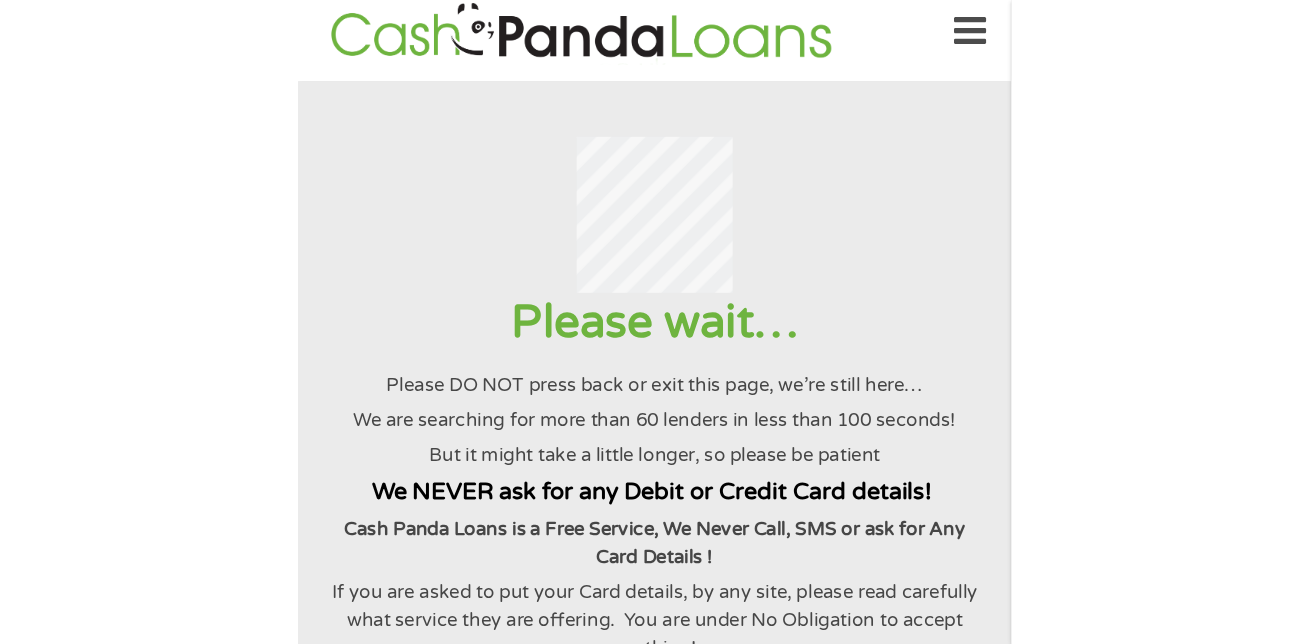 scroll, scrollTop: 0, scrollLeft: 0, axis: both 